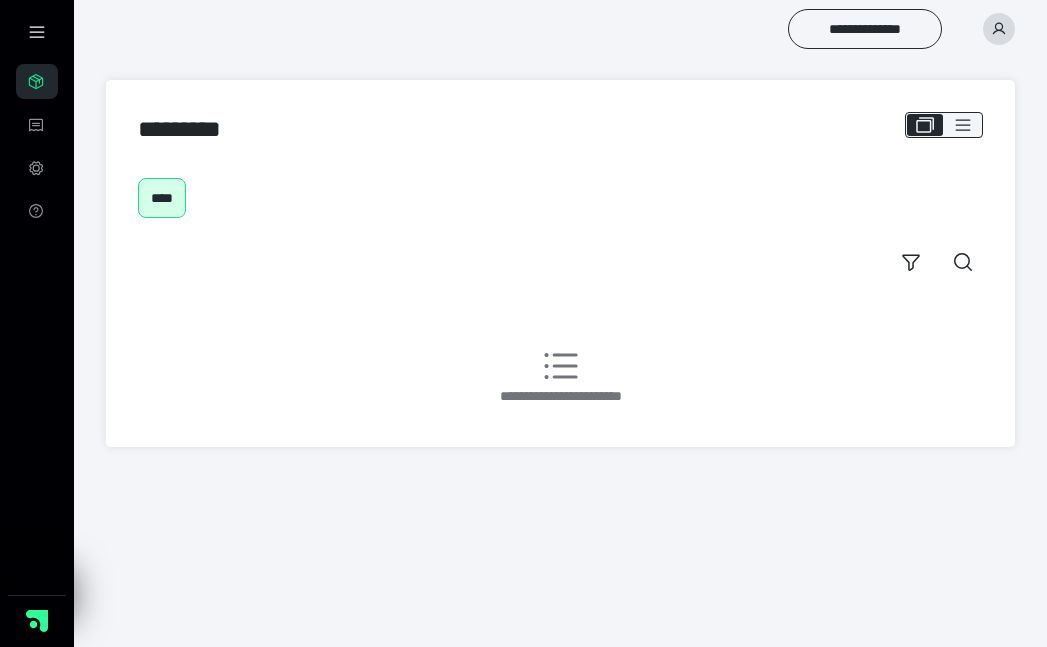 scroll, scrollTop: 0, scrollLeft: 0, axis: both 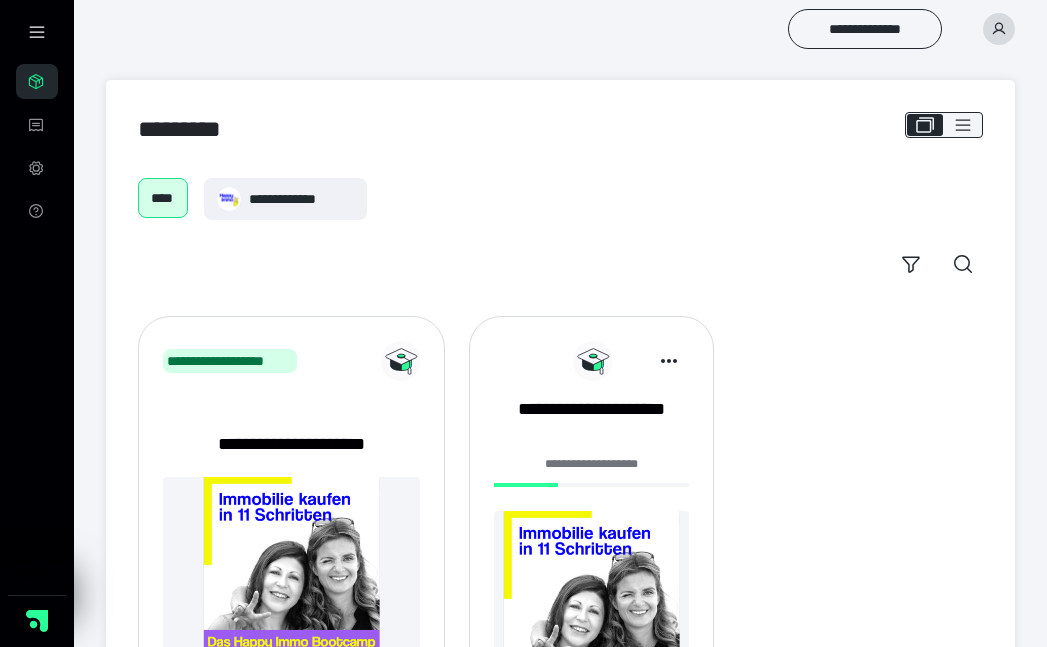 click at bounding box center [591, 598] 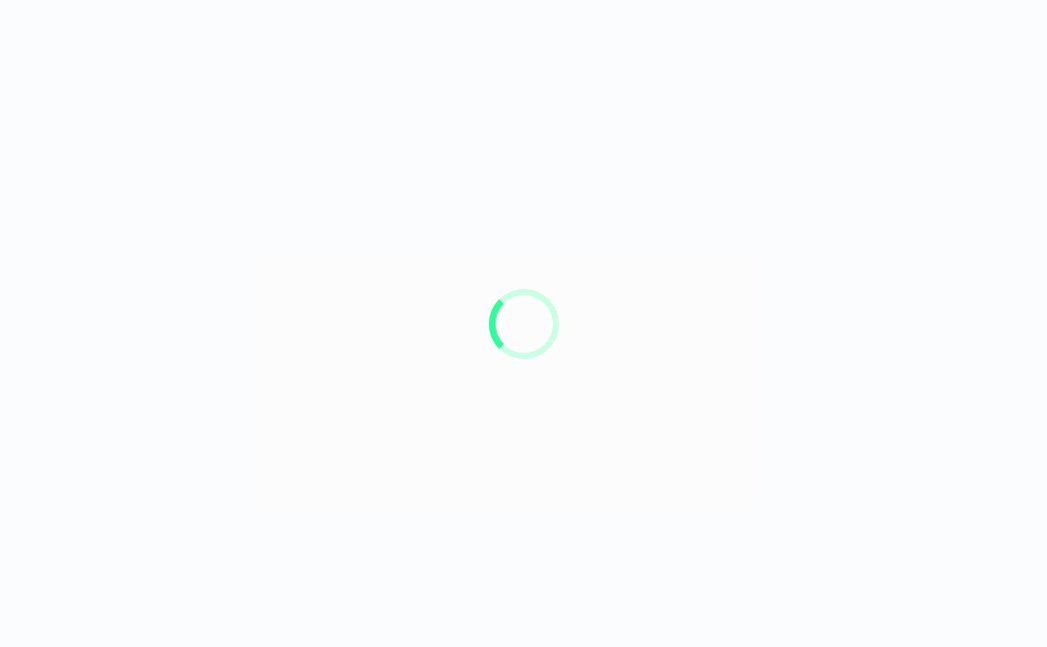 scroll, scrollTop: 0, scrollLeft: 0, axis: both 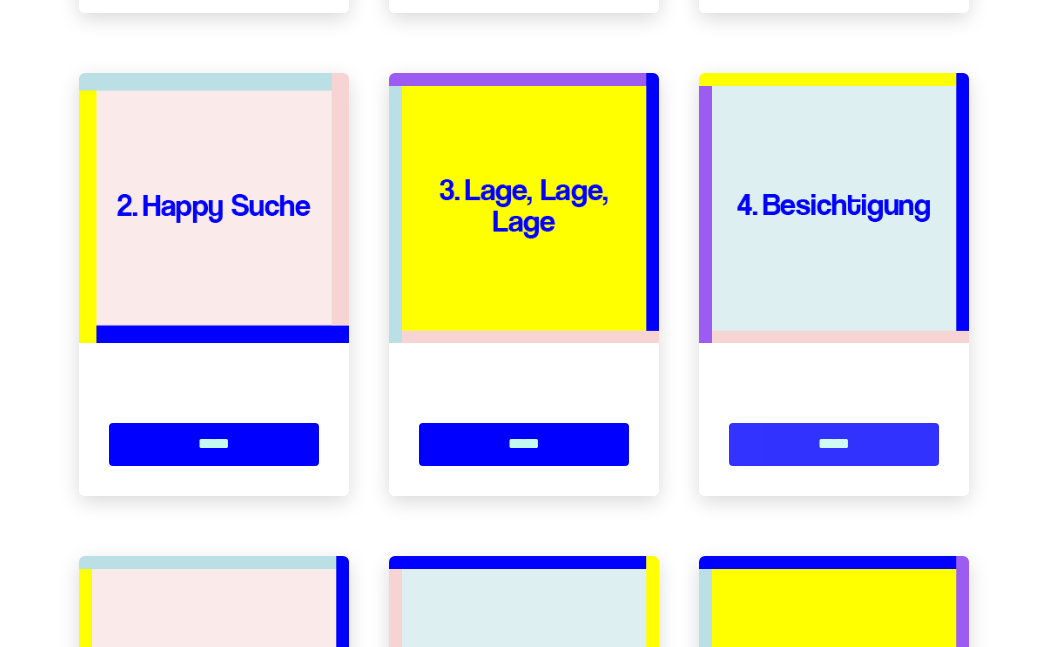 click on "*****" at bounding box center (834, 444) 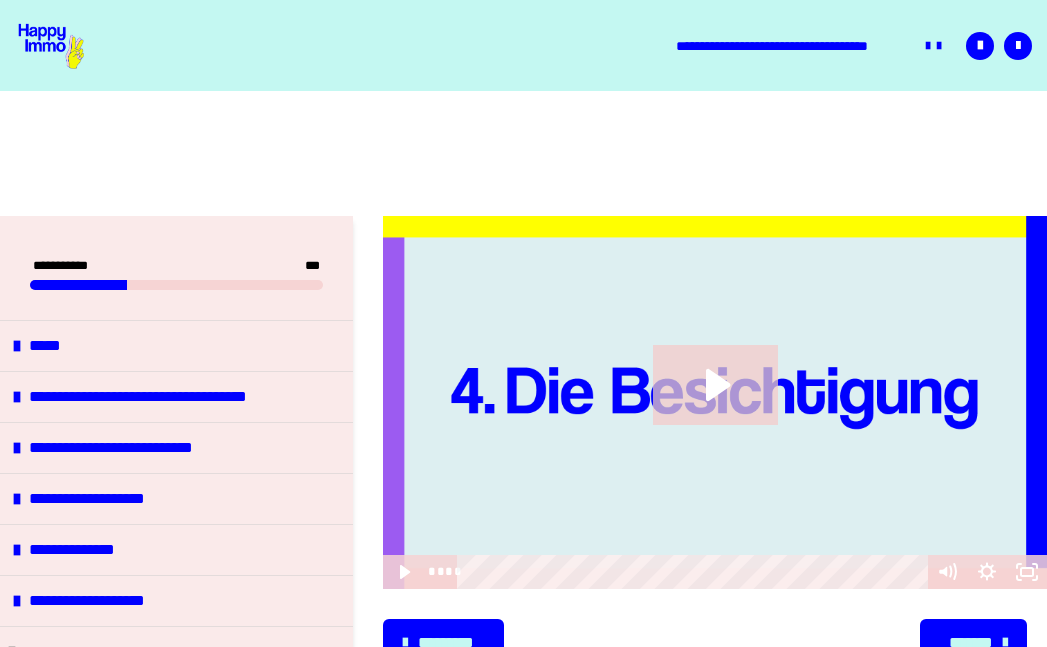 scroll, scrollTop: 94, scrollLeft: 0, axis: vertical 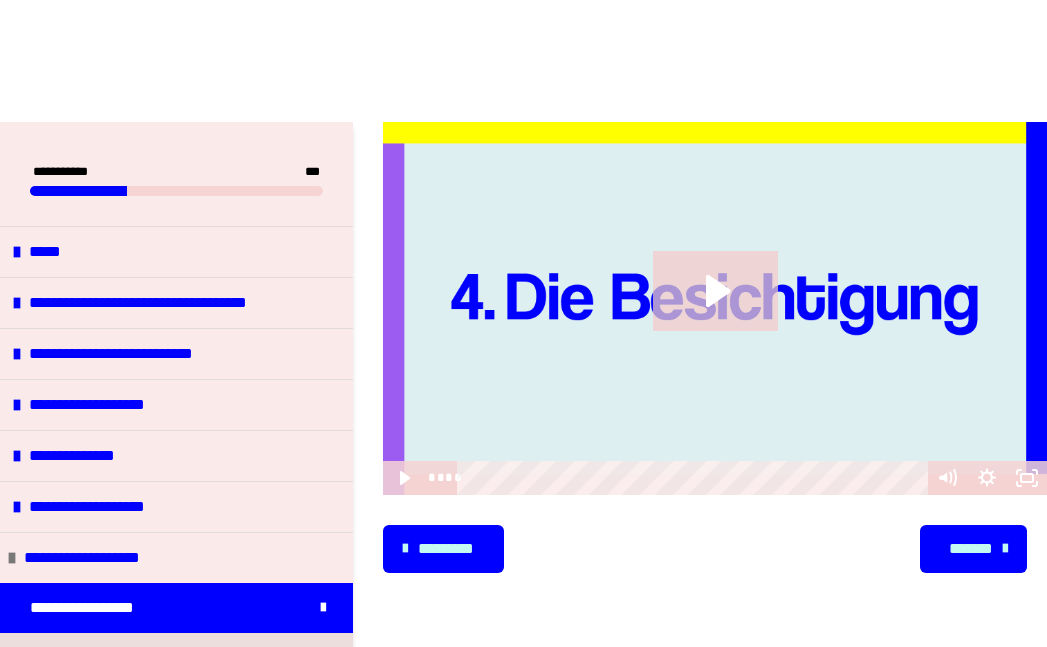 click on "*******" at bounding box center (971, 549) 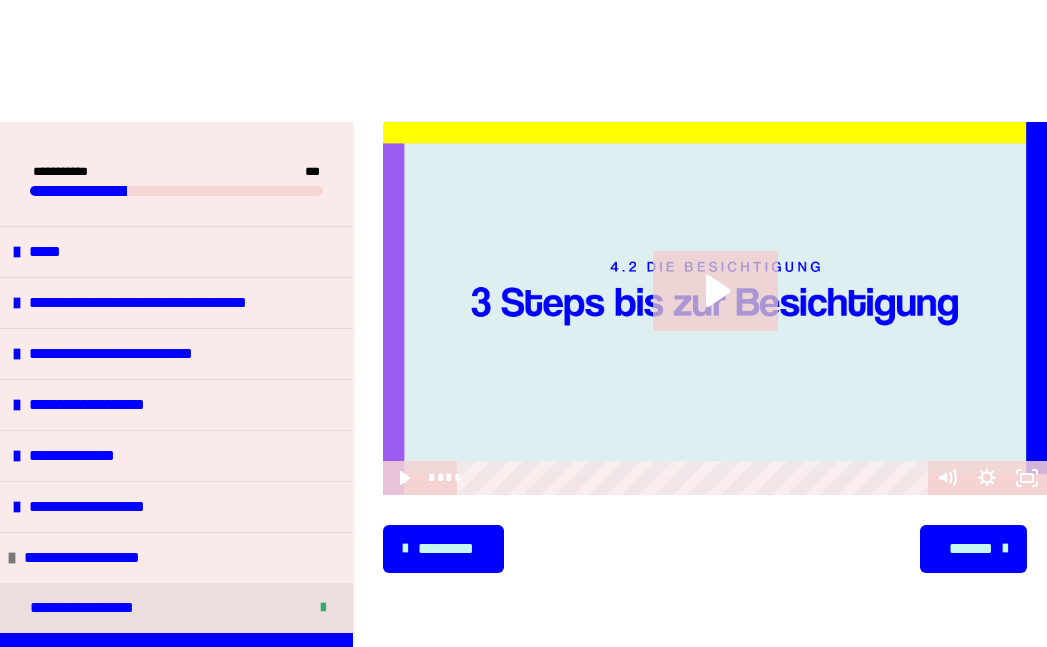 click on "*******" at bounding box center [971, 549] 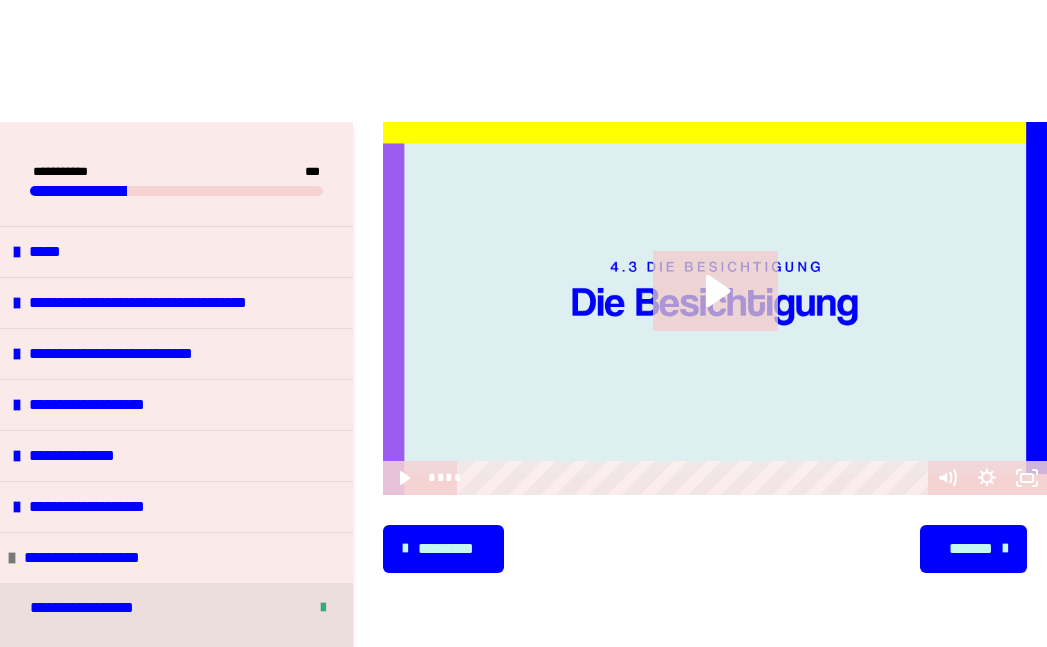 click on "*******" at bounding box center (971, 549) 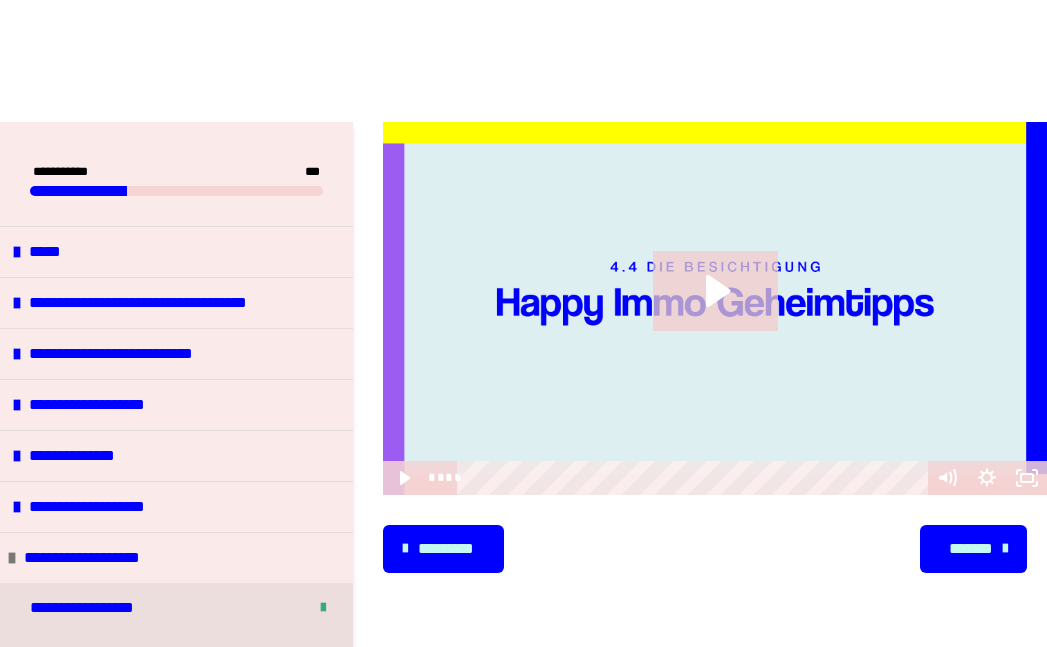 scroll, scrollTop: 246, scrollLeft: 0, axis: vertical 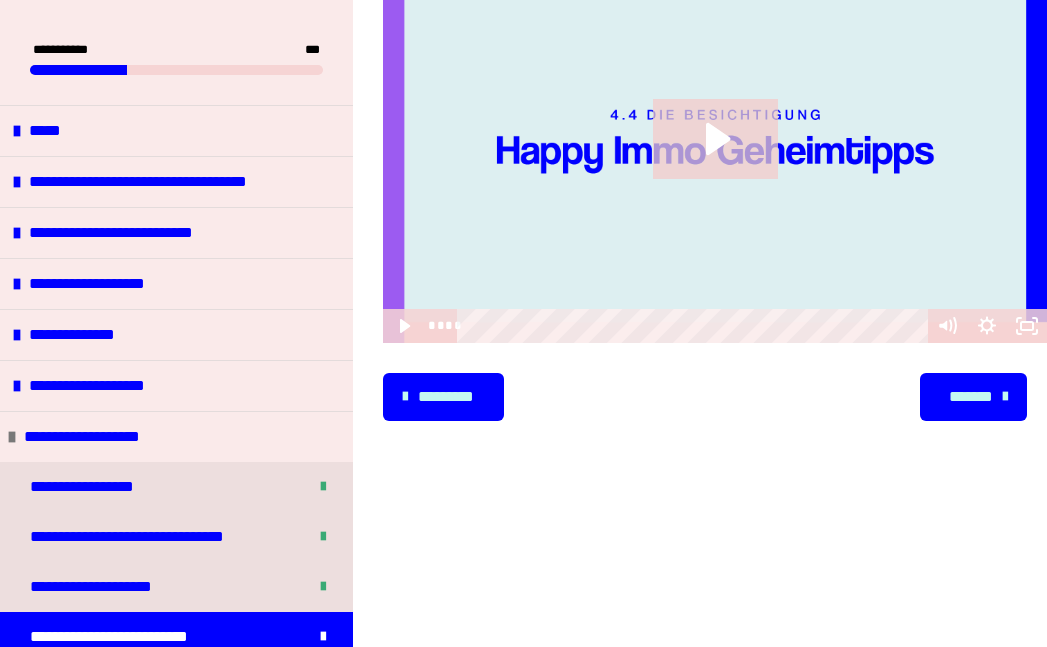 click on "*******" at bounding box center (973, 397) 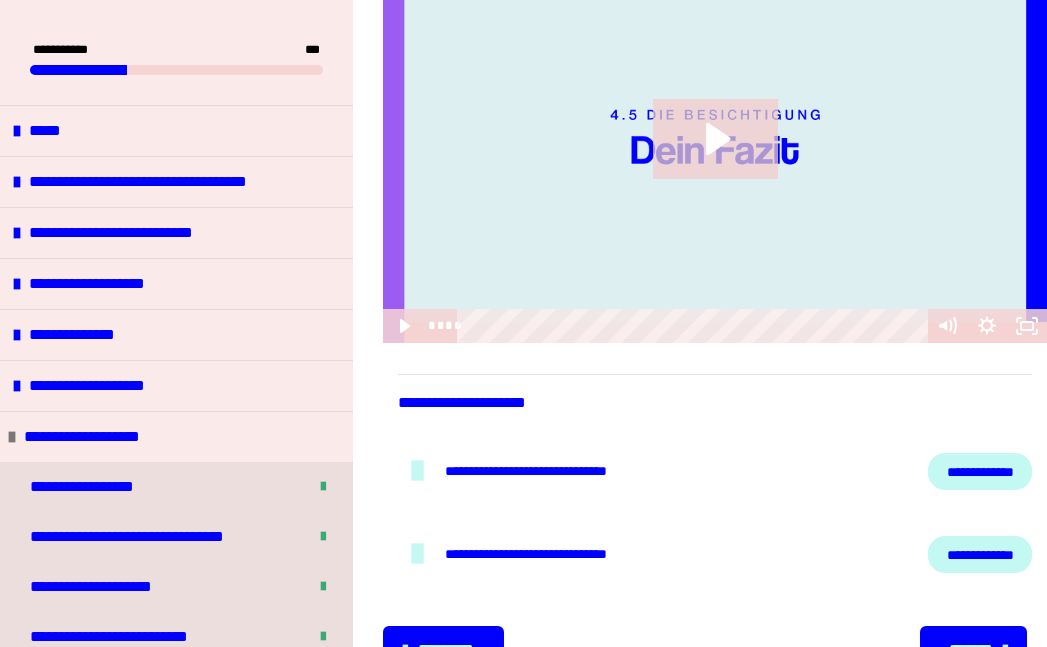 click on "**********" at bounding box center (980, 471) 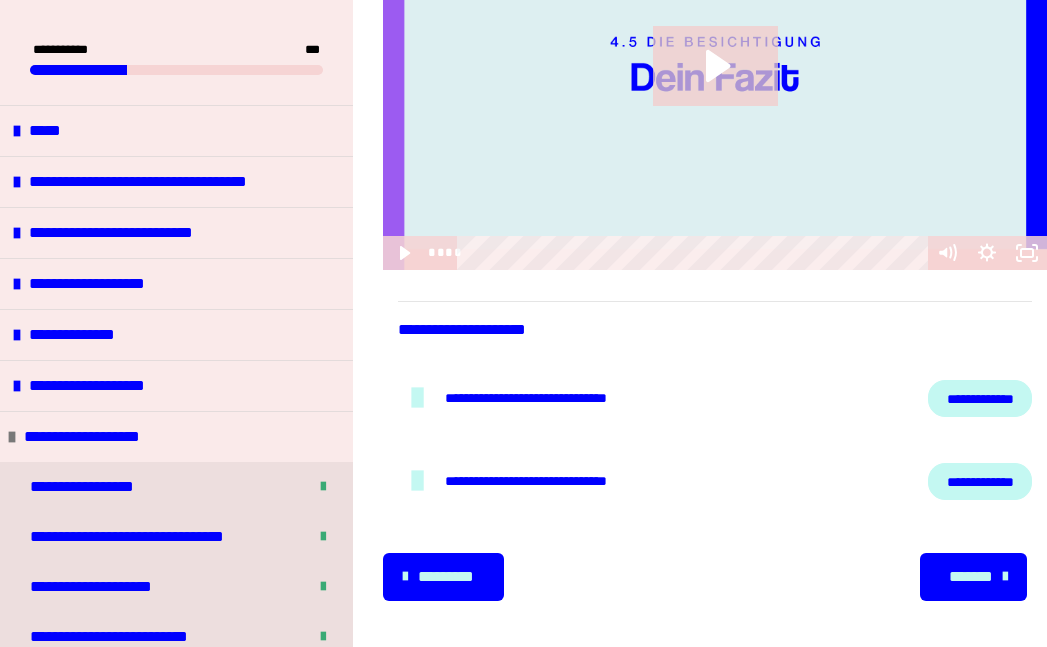 scroll, scrollTop: 333, scrollLeft: 0, axis: vertical 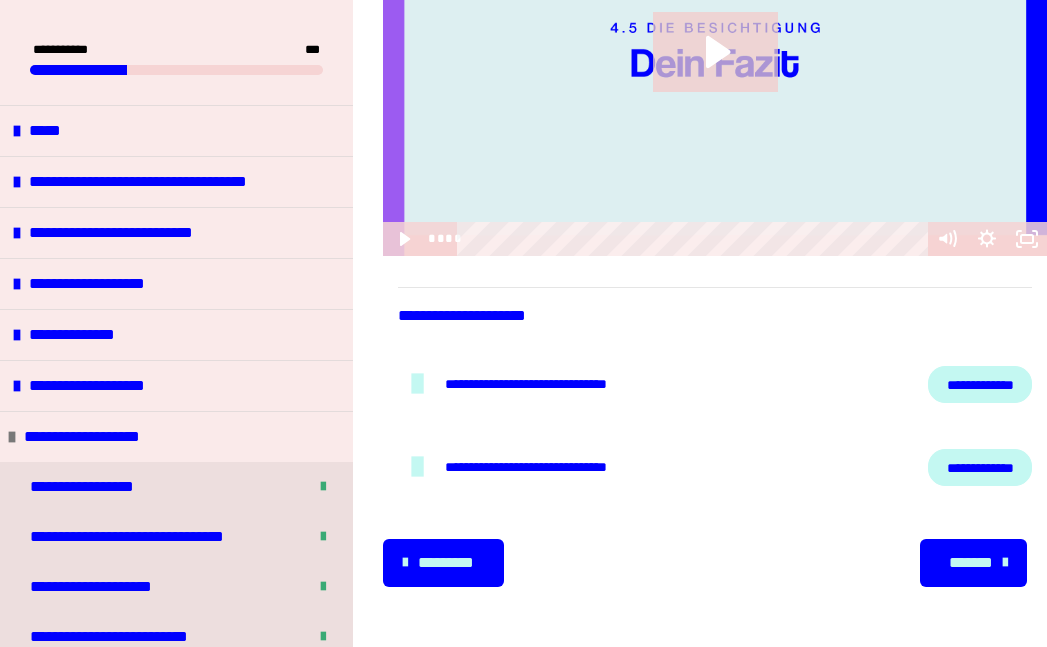 click on "*******" at bounding box center (971, 563) 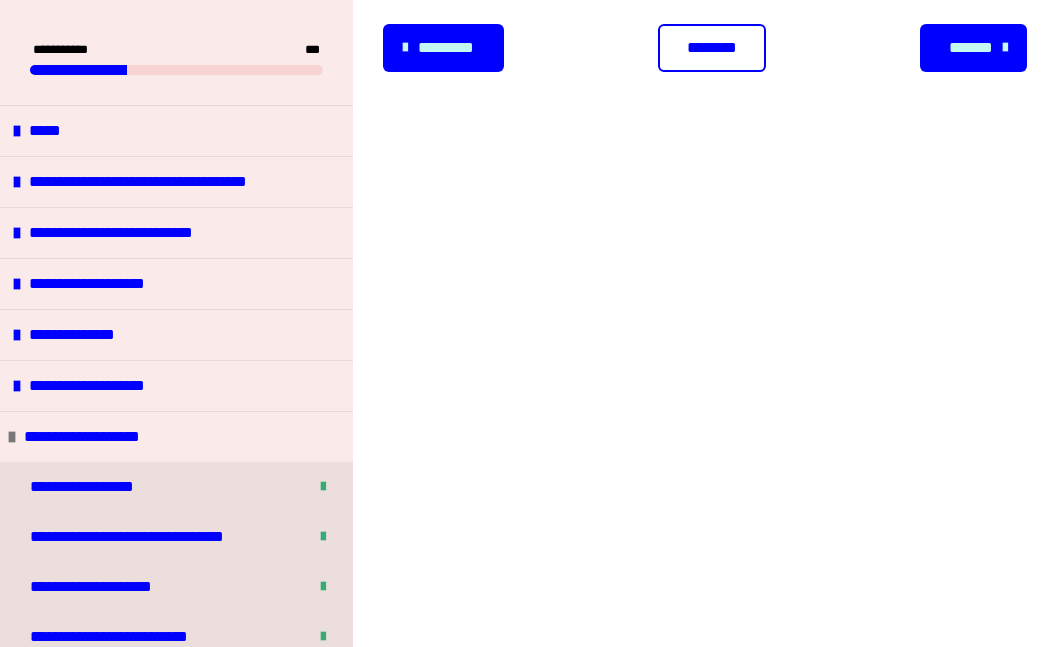 scroll, scrollTop: 246, scrollLeft: 0, axis: vertical 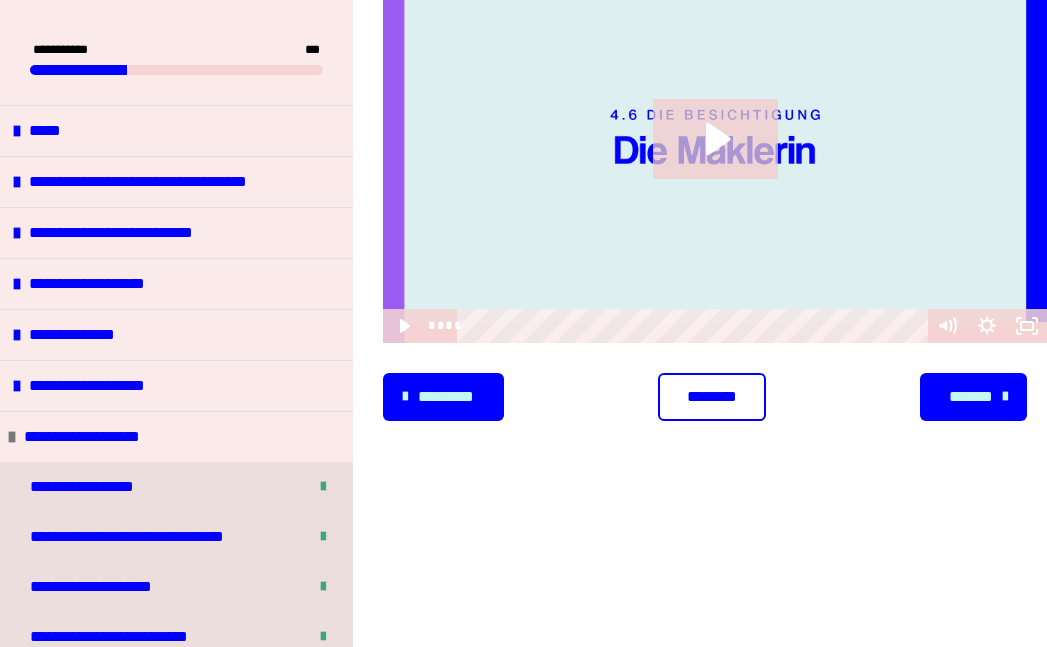 click on "********" at bounding box center [712, 397] 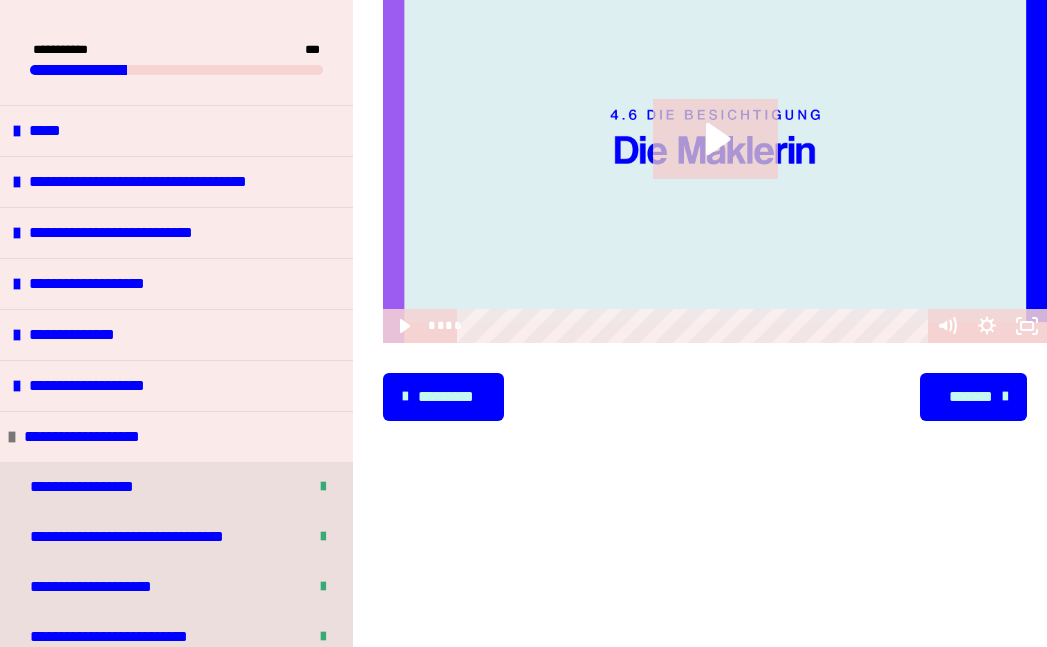 click on "*******" at bounding box center [971, 397] 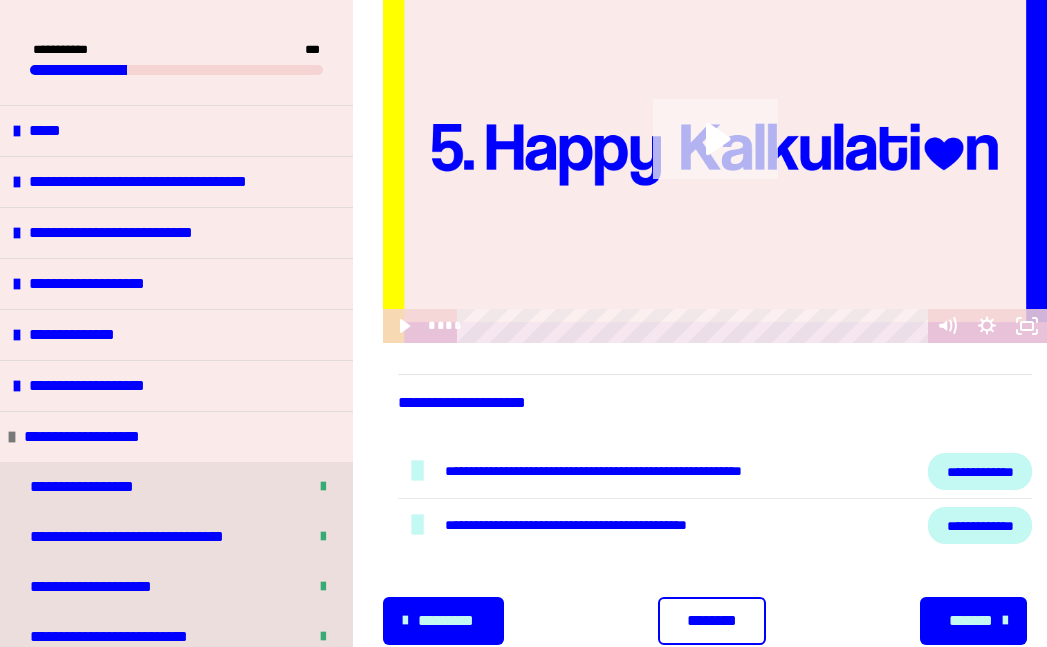 click 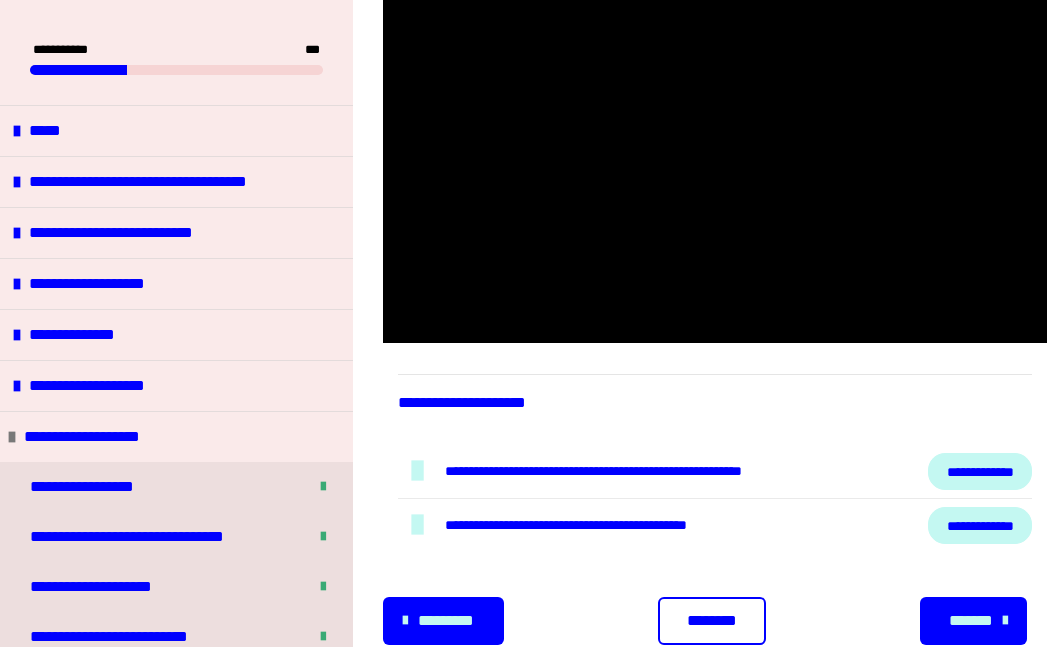click on "**********" at bounding box center (980, 471) 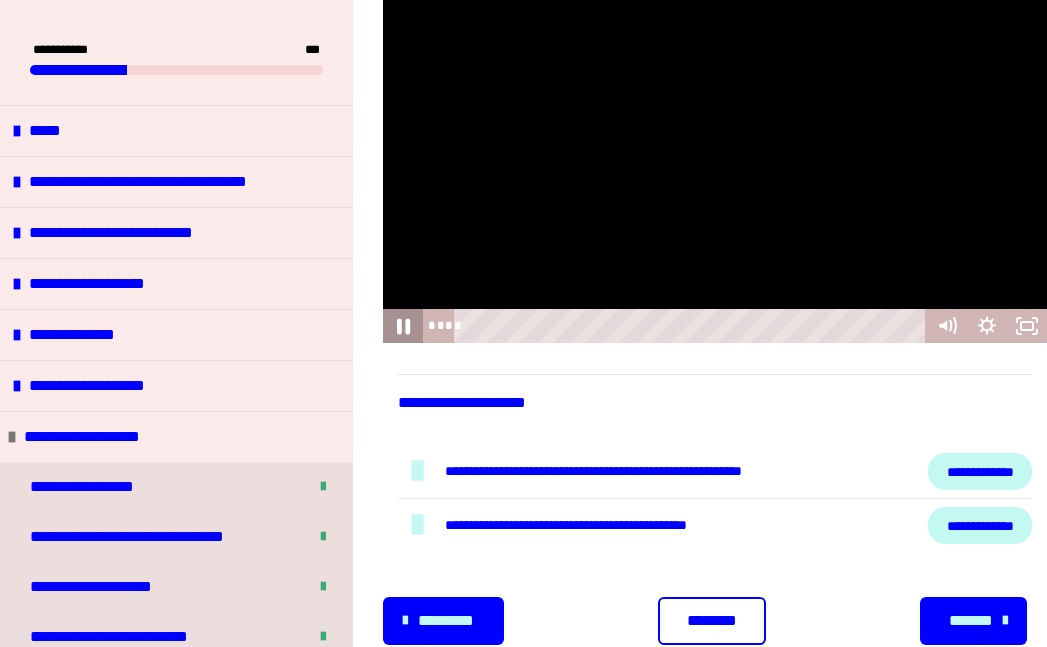 click 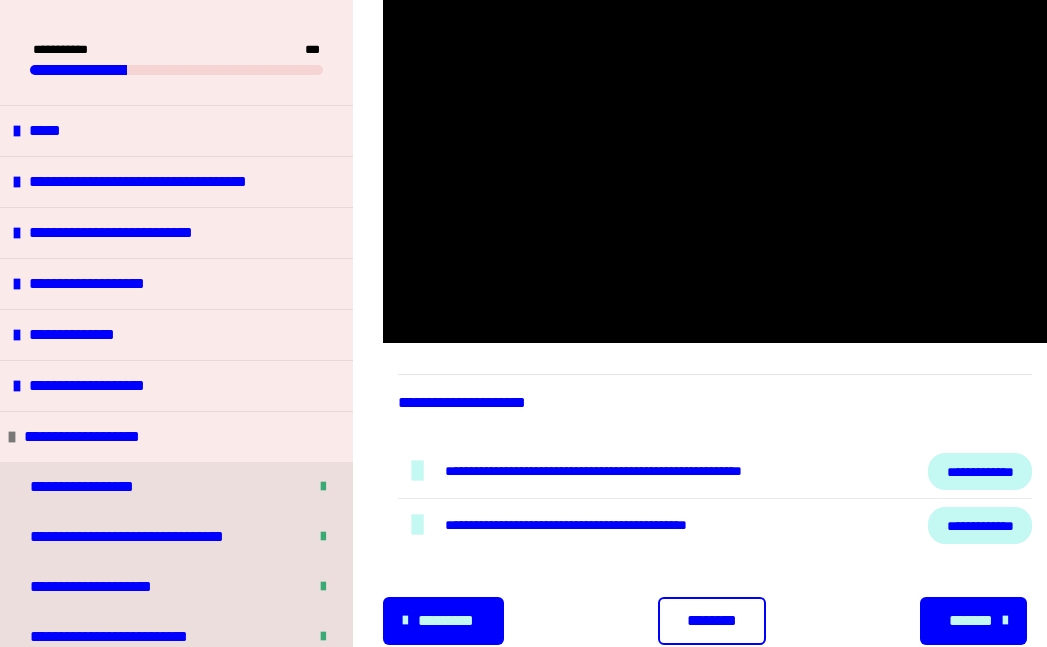 click on "*******" at bounding box center (971, 621) 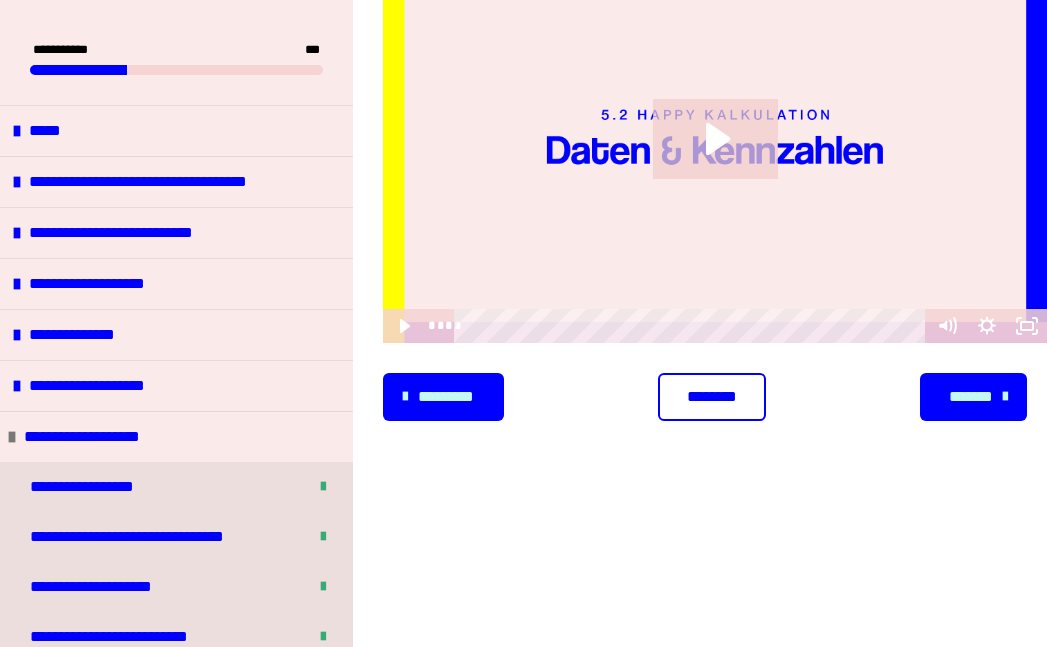 click on "*******" at bounding box center (973, 397) 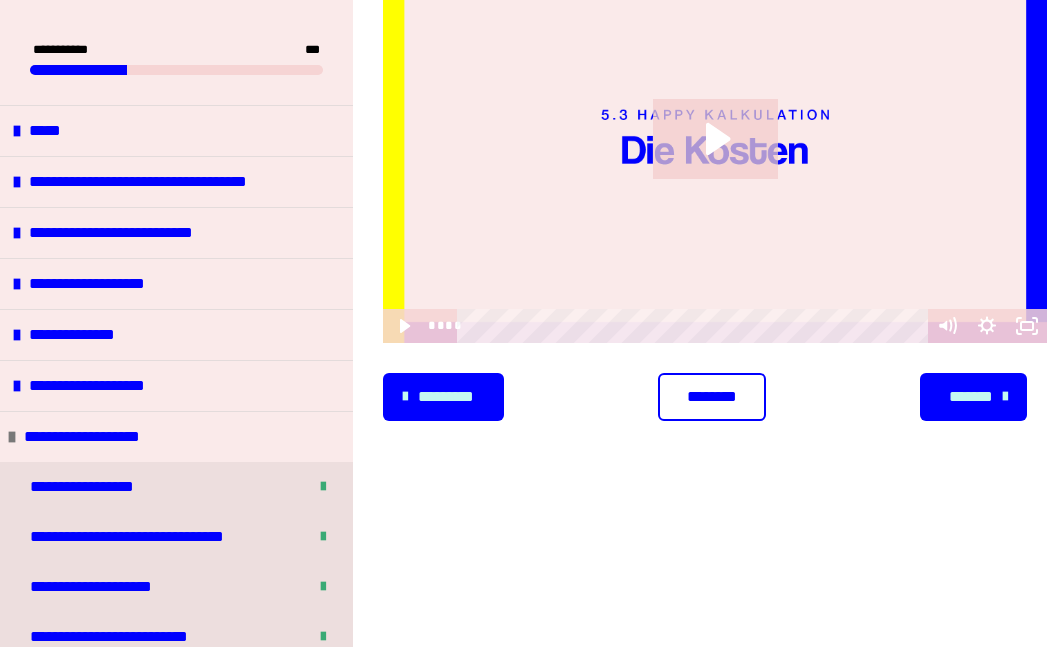 click on "*******" at bounding box center [973, 397] 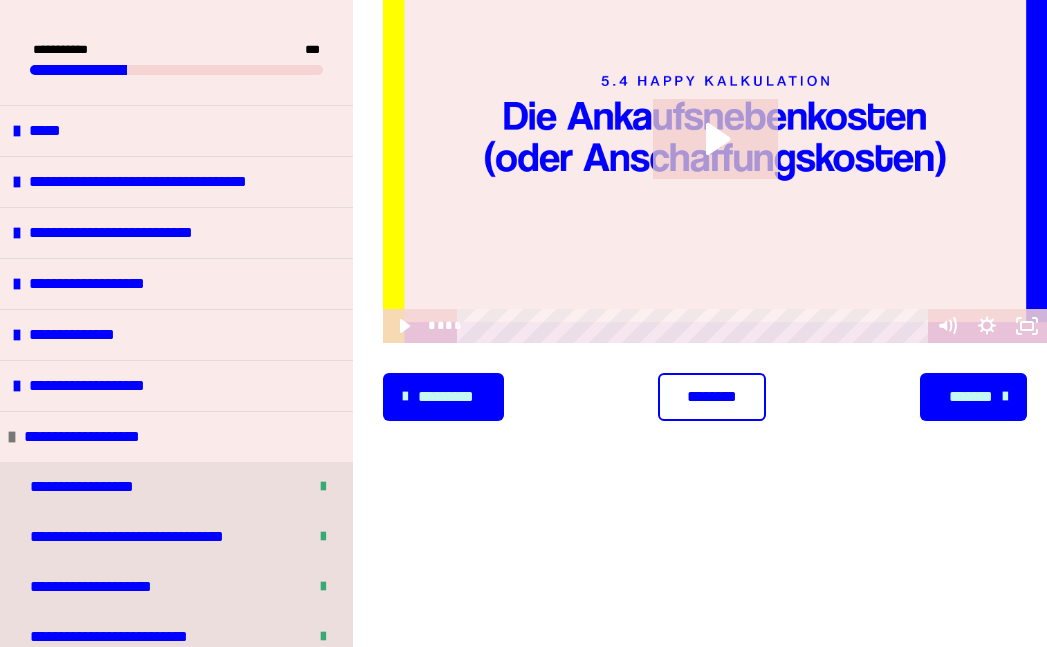 click on "*******" at bounding box center [973, 397] 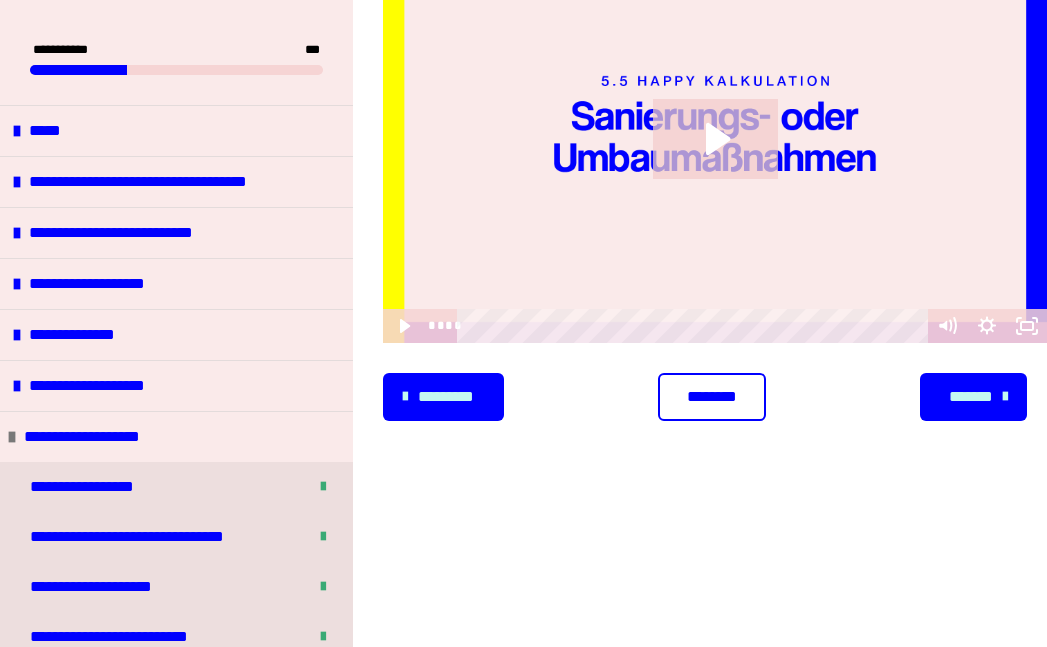 click on "*******" at bounding box center (971, 397) 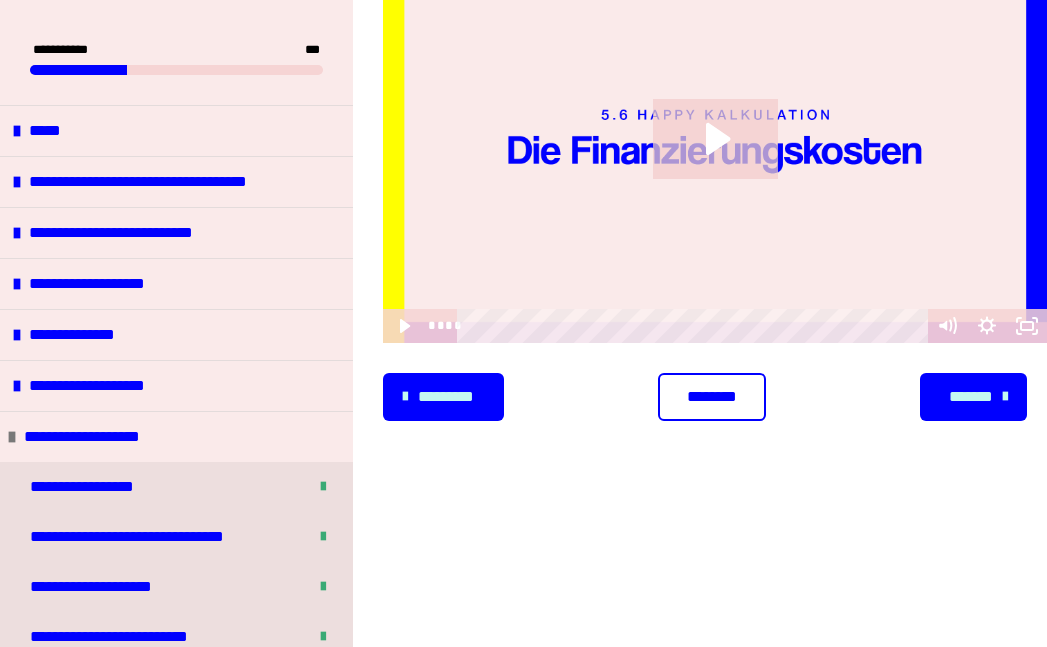 click on "*******" at bounding box center (971, 397) 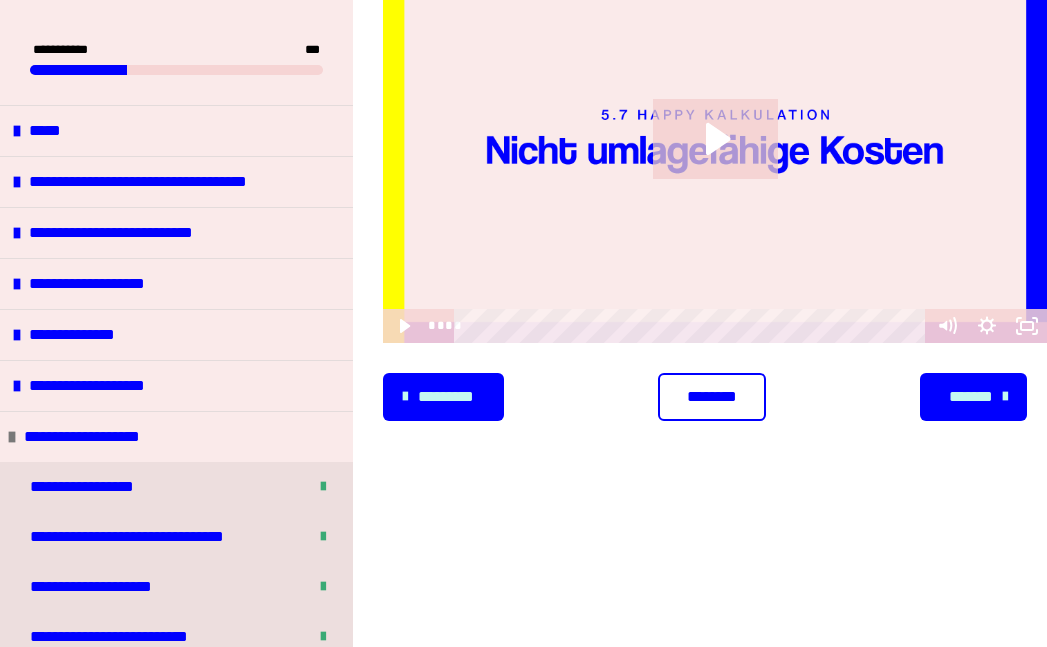 click on "*******" at bounding box center [971, 397] 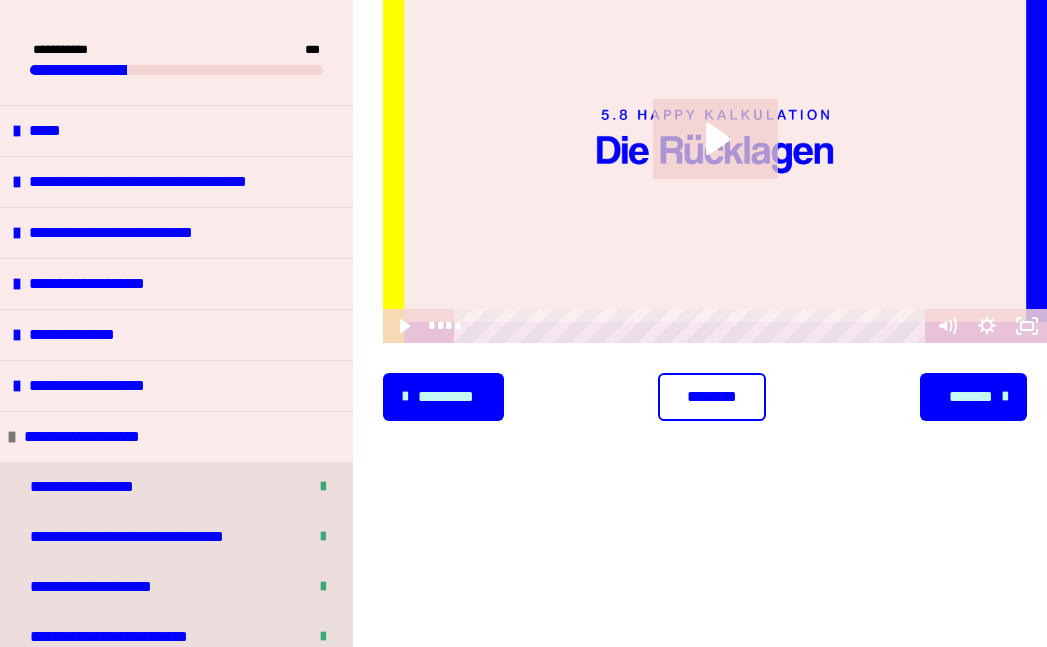 click on "*******" at bounding box center [971, 397] 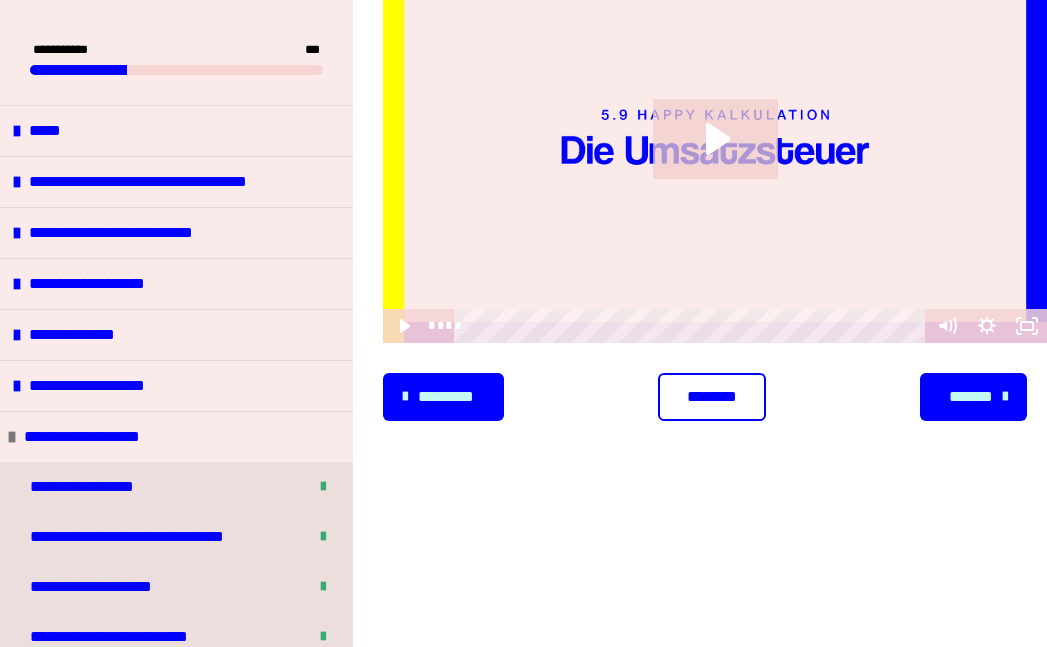 click on "*******" at bounding box center (971, 397) 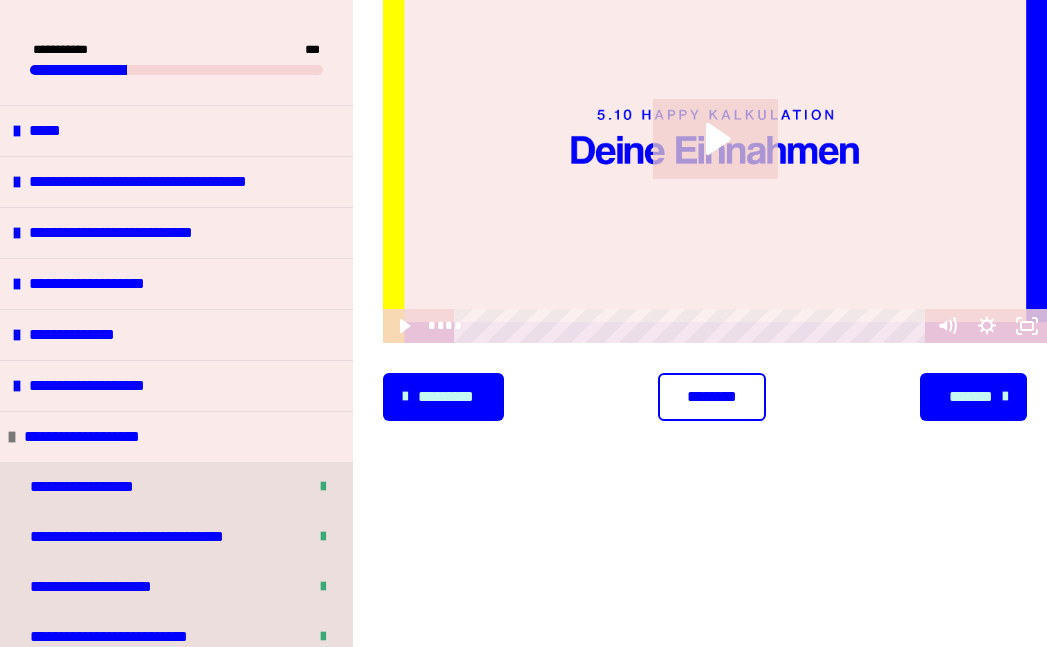 click on "*******" at bounding box center [971, 397] 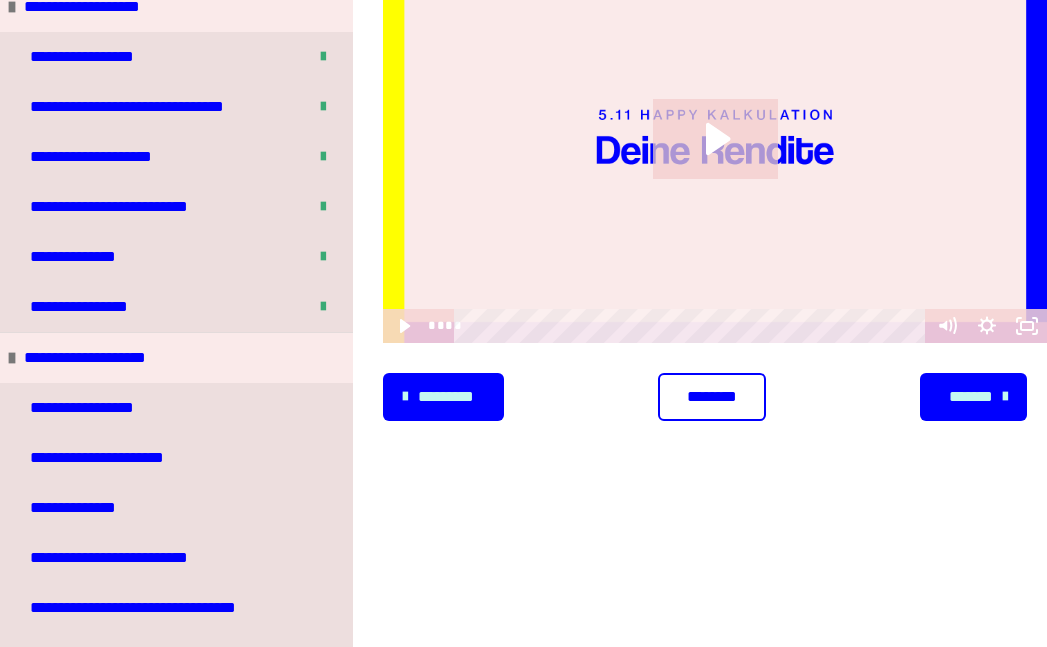 scroll, scrollTop: 362, scrollLeft: 0, axis: vertical 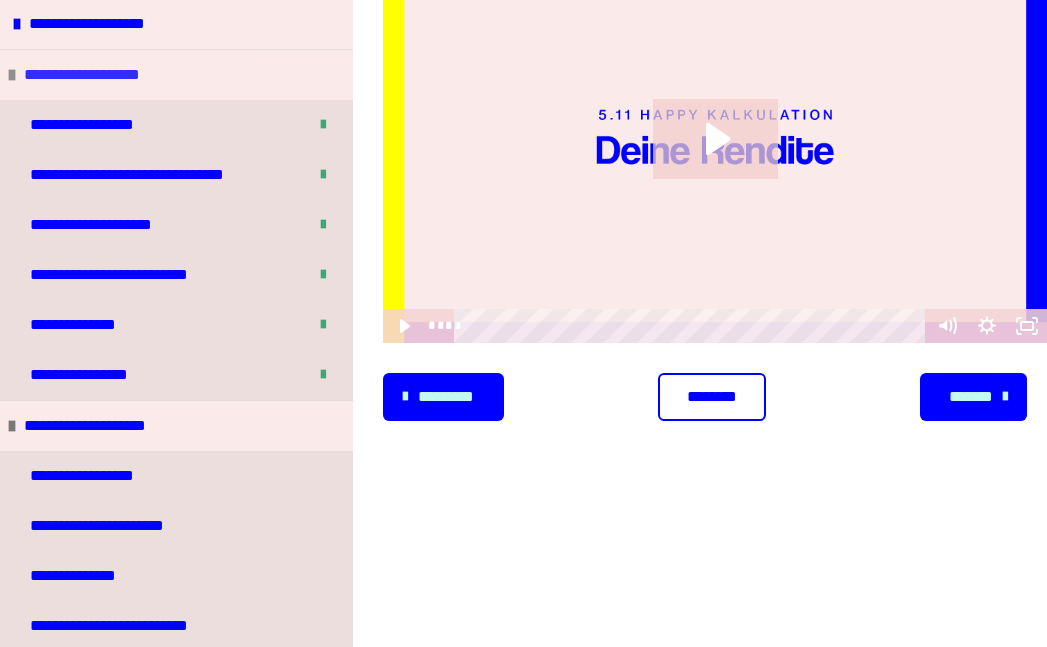 click at bounding box center (12, 75) 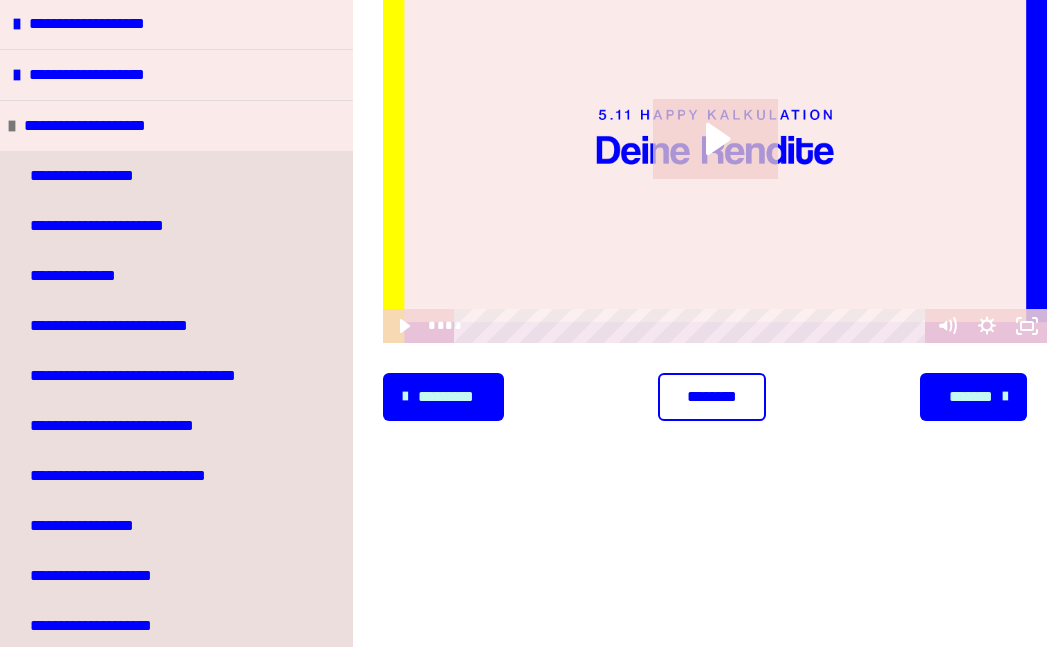 click on "*******" at bounding box center [971, 397] 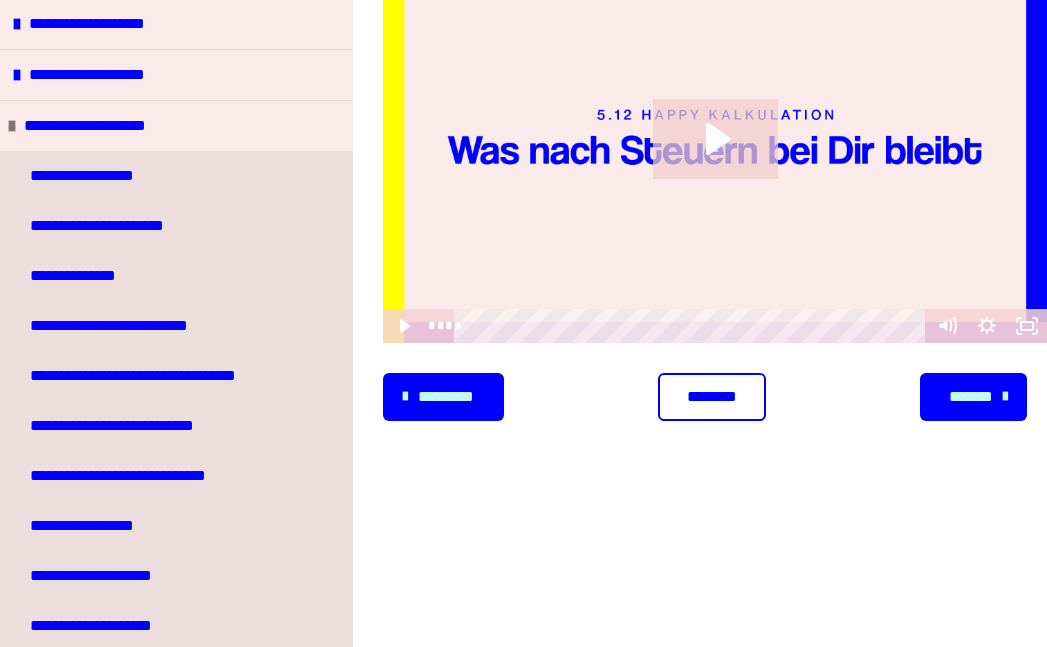click on "*******" at bounding box center [971, 397] 